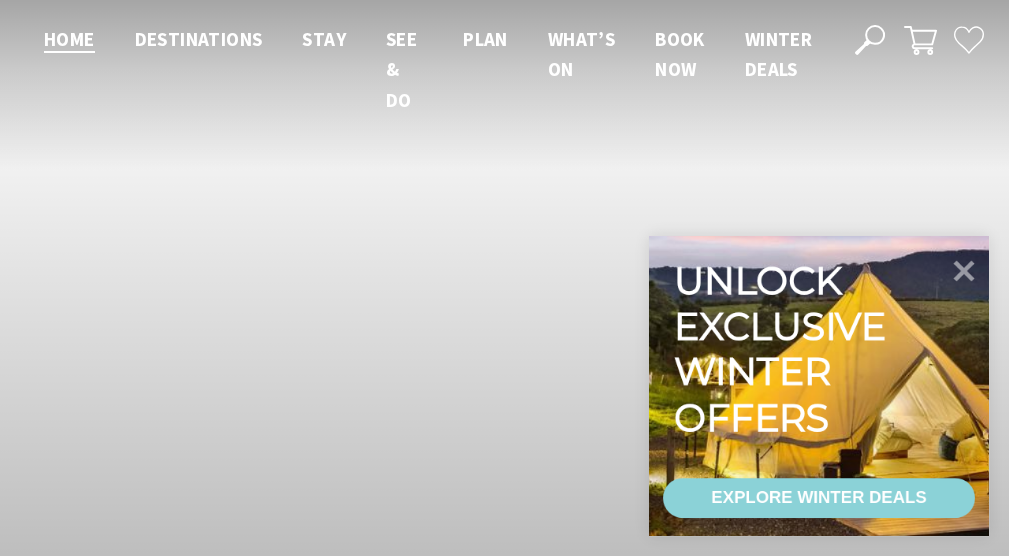 scroll, scrollTop: 0, scrollLeft: 0, axis: both 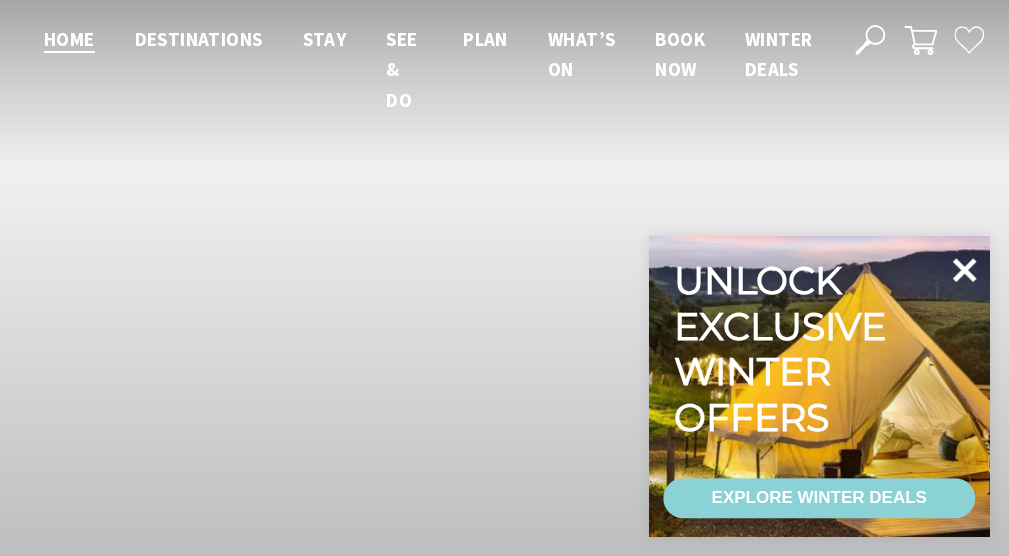 click 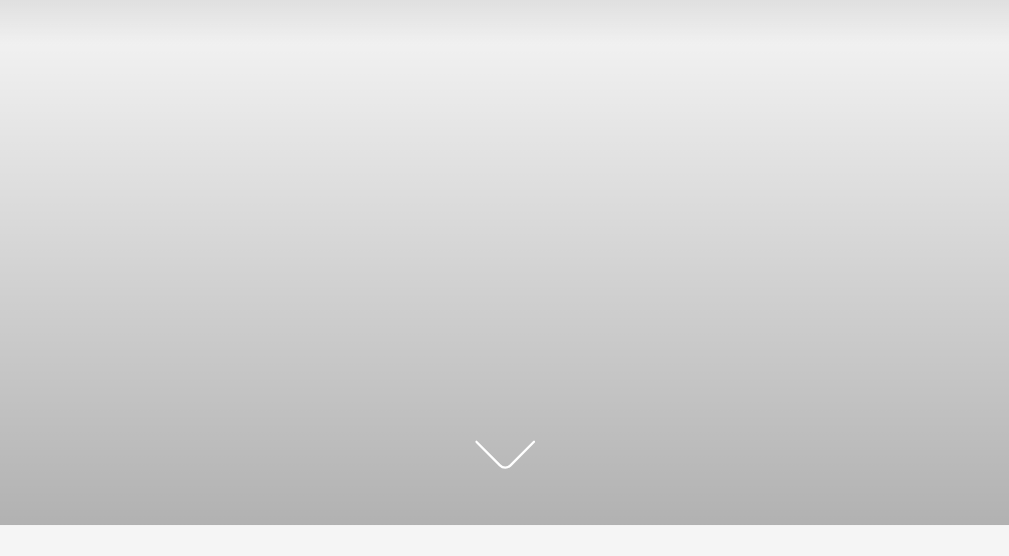 scroll, scrollTop: 120, scrollLeft: 0, axis: vertical 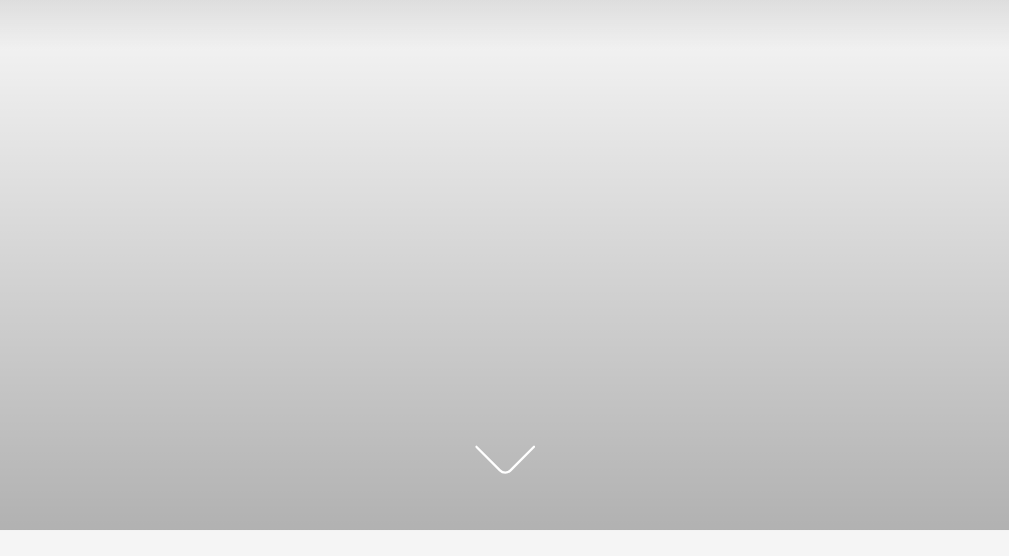 click 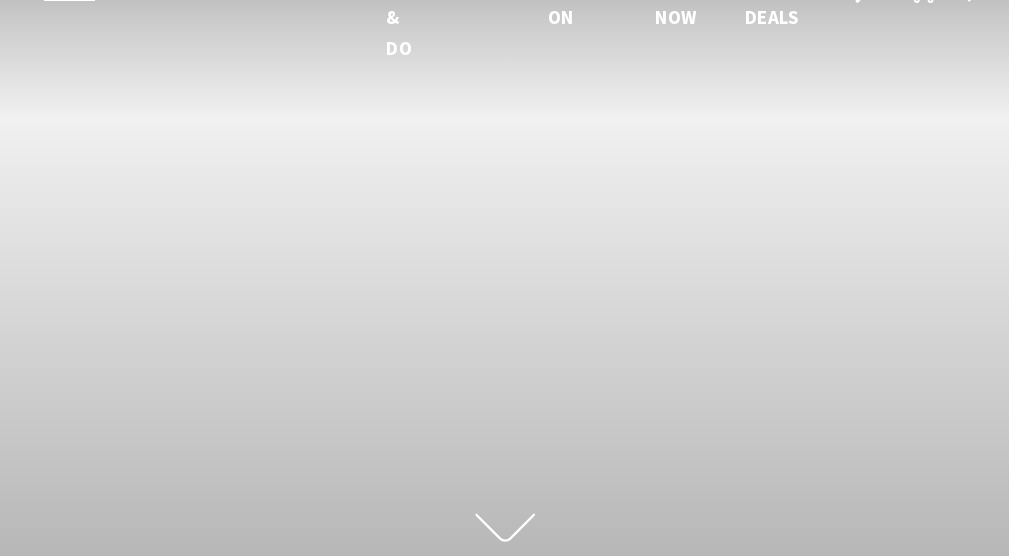scroll, scrollTop: 50, scrollLeft: 0, axis: vertical 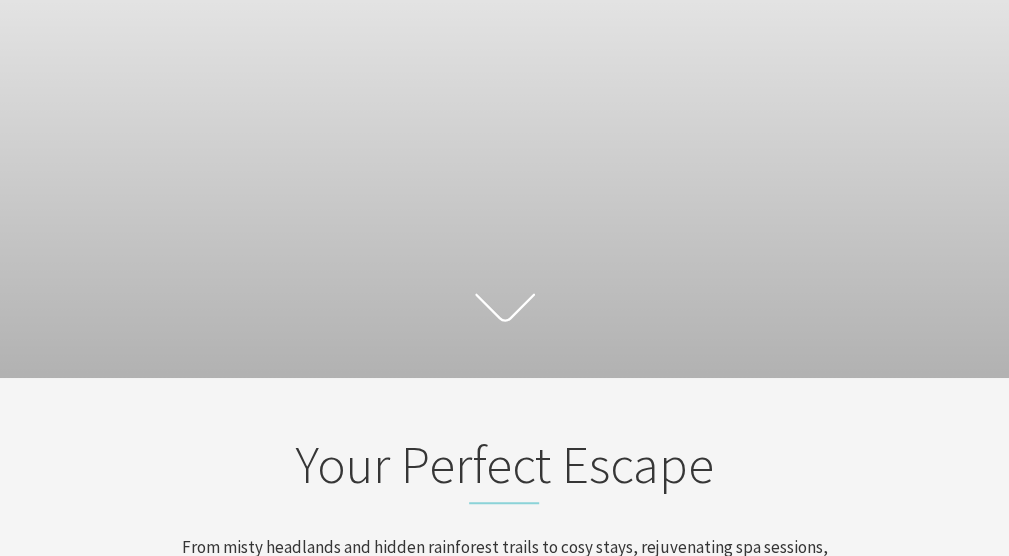 click 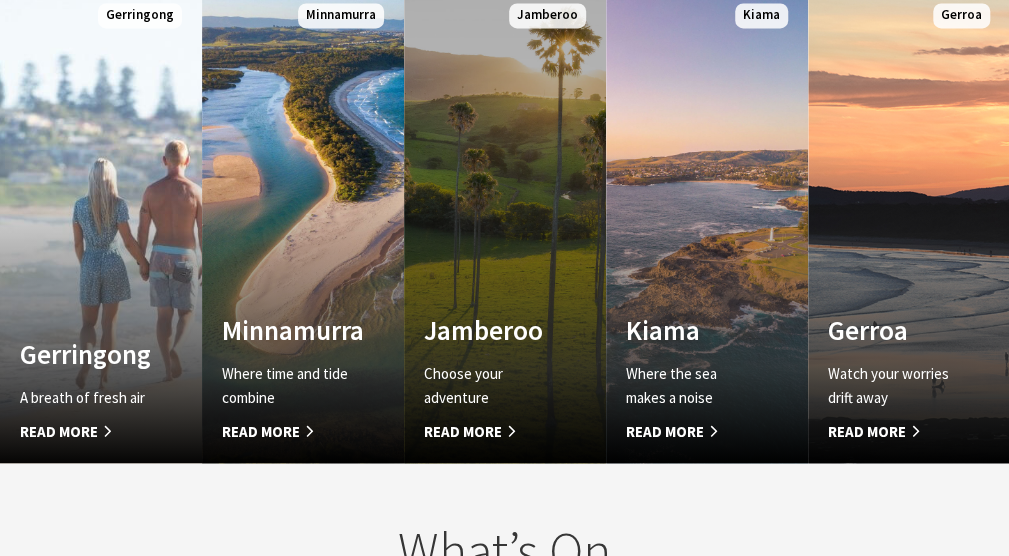 scroll, scrollTop: 1391, scrollLeft: 0, axis: vertical 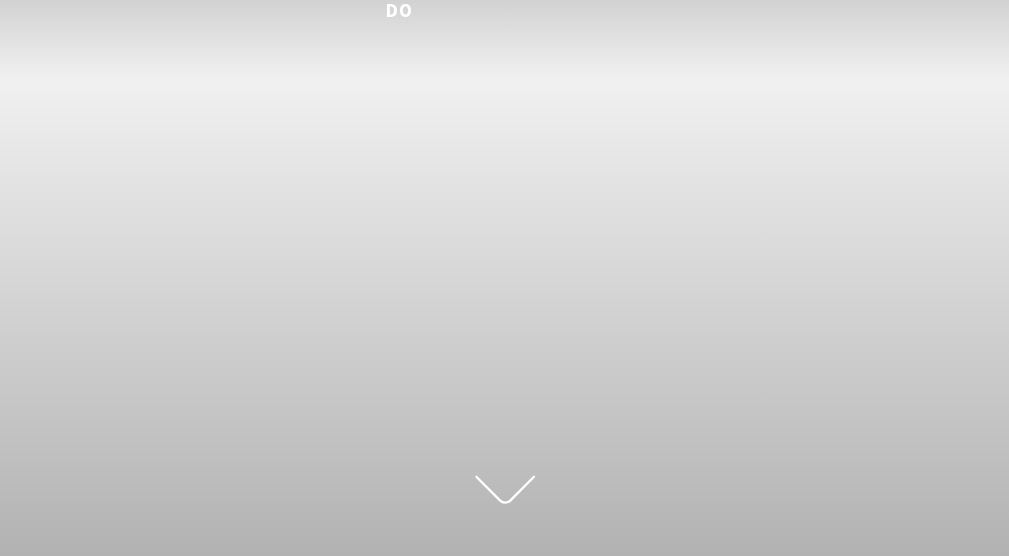 click 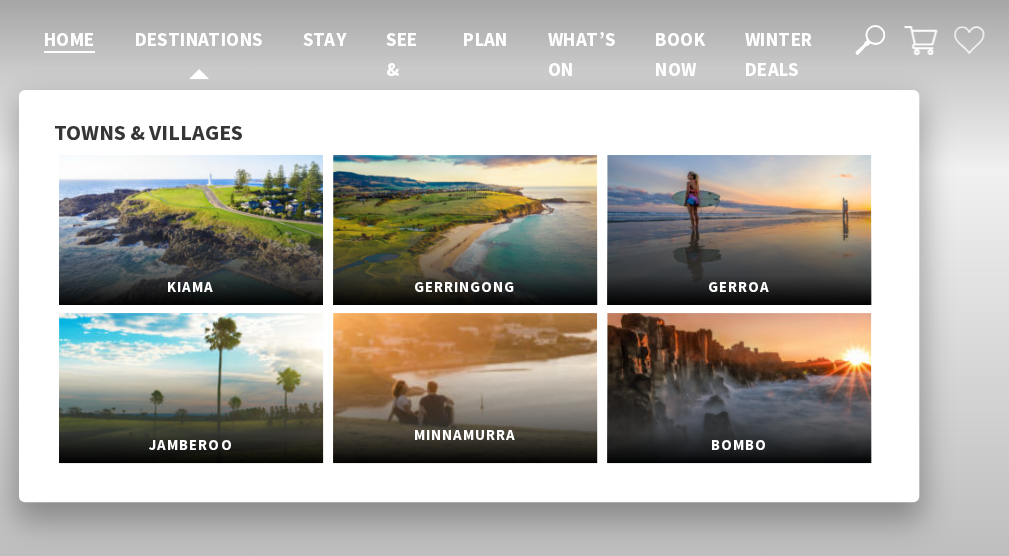 scroll, scrollTop: 1, scrollLeft: 0, axis: vertical 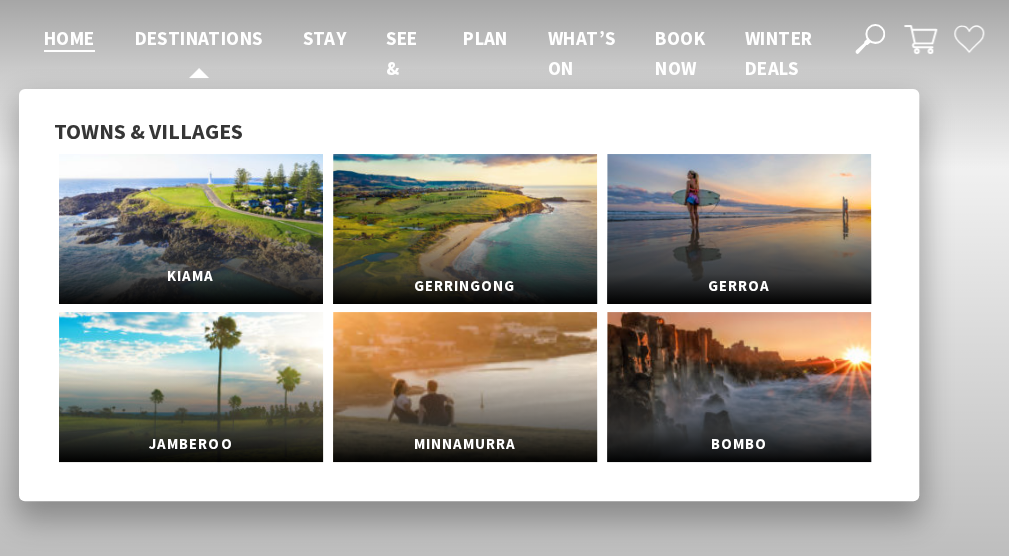 click on "Kiama" at bounding box center (191, 229) 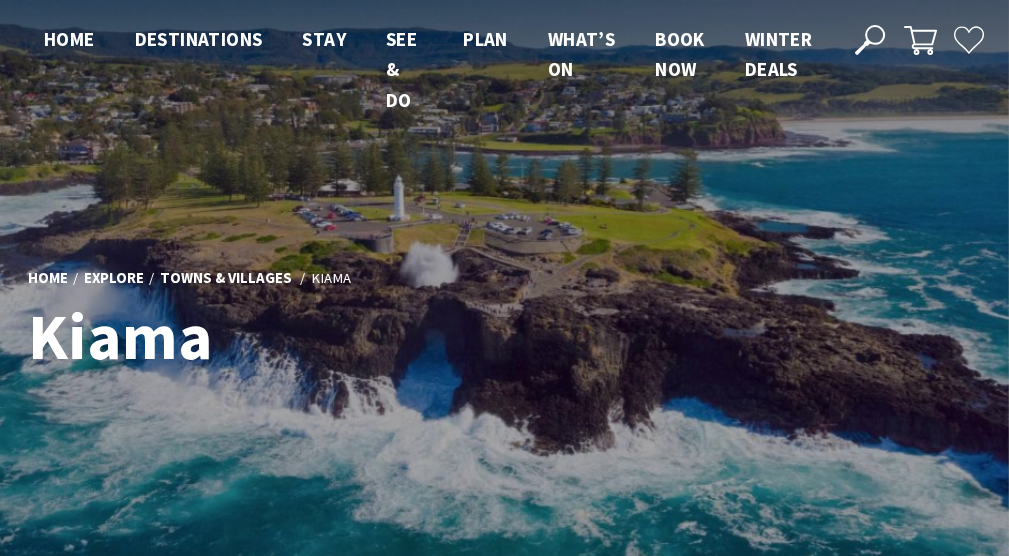 scroll, scrollTop: 0, scrollLeft: 0, axis: both 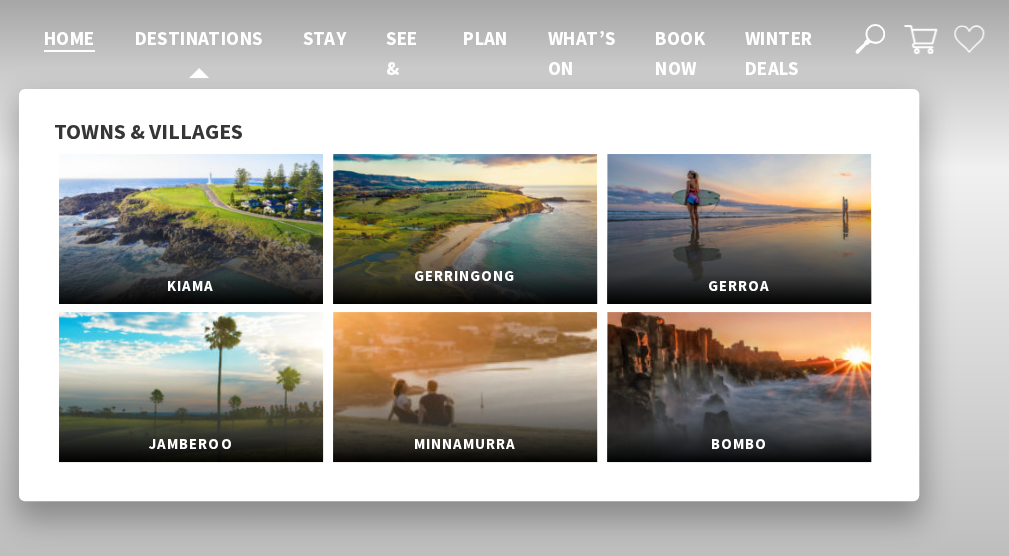 click on "Gerringong" at bounding box center (465, 276) 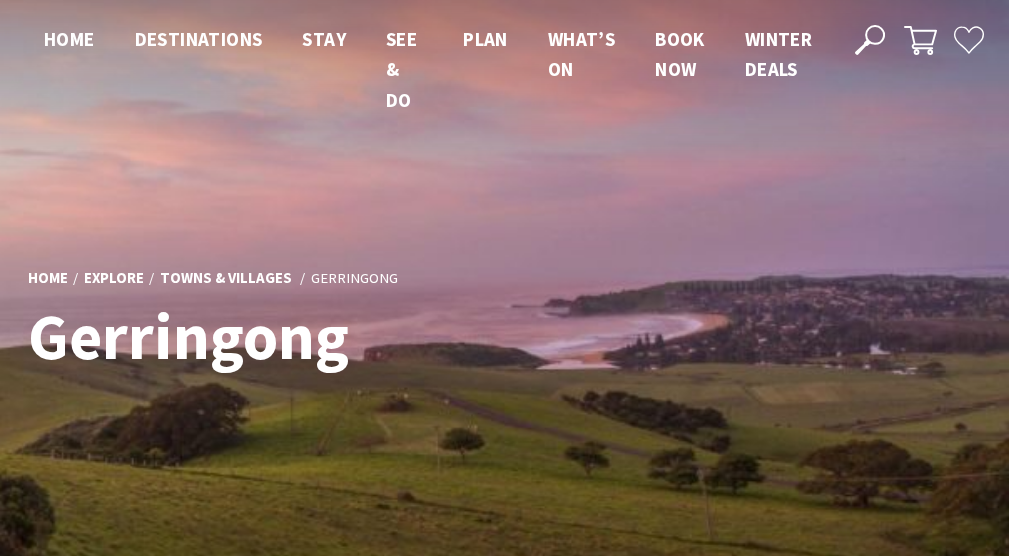 scroll, scrollTop: 0, scrollLeft: 0, axis: both 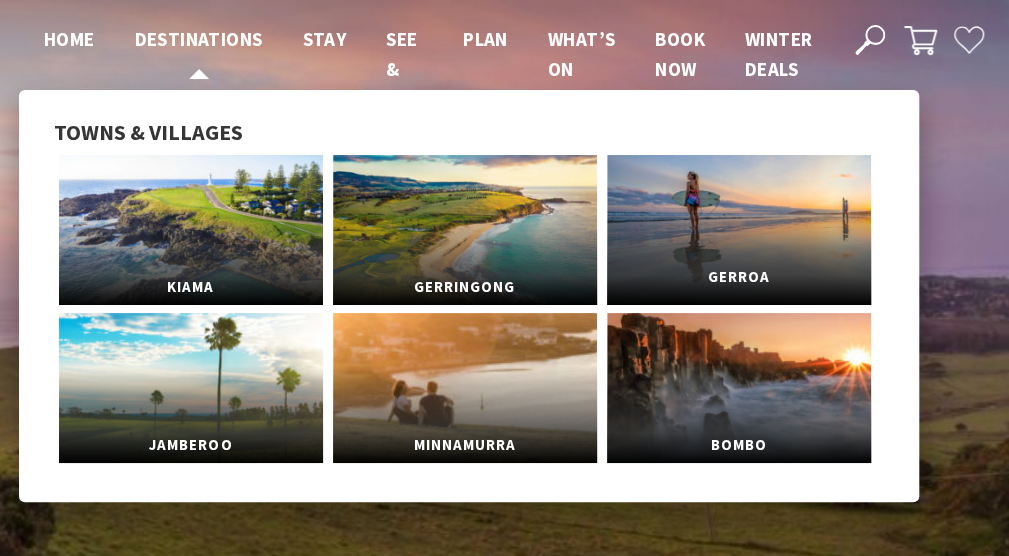 click on "Gerroa" at bounding box center [739, 230] 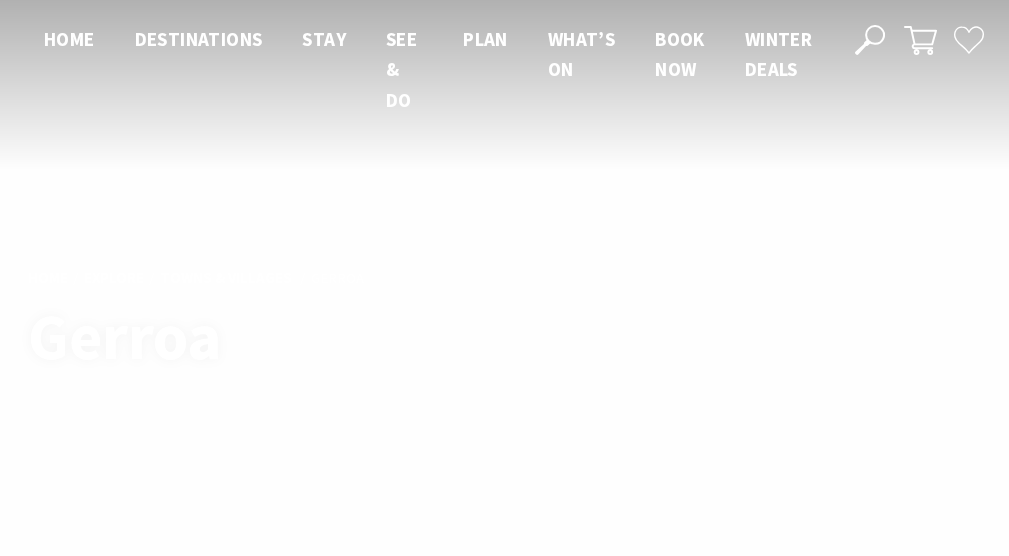 scroll, scrollTop: 0, scrollLeft: 0, axis: both 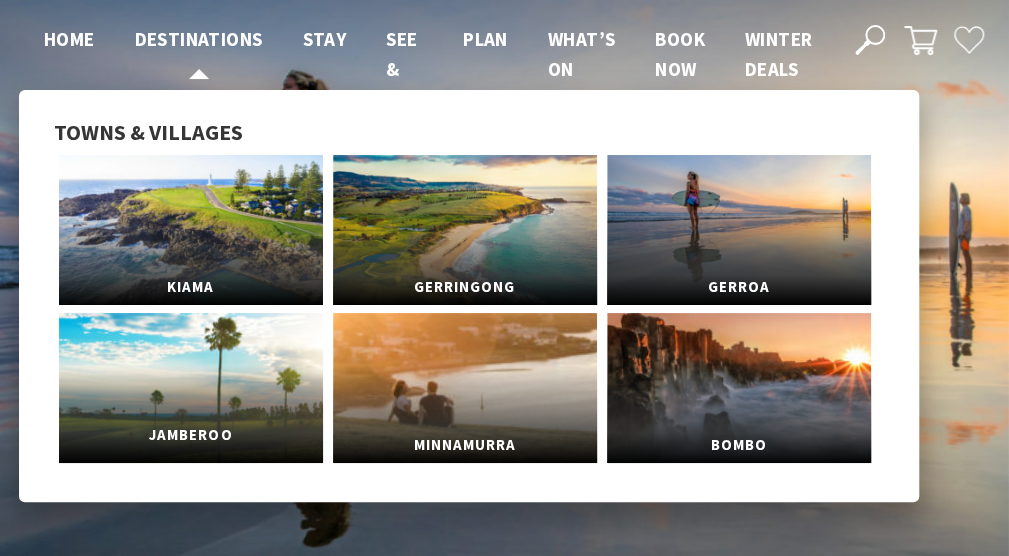 click on "Jamberoo" at bounding box center (191, 388) 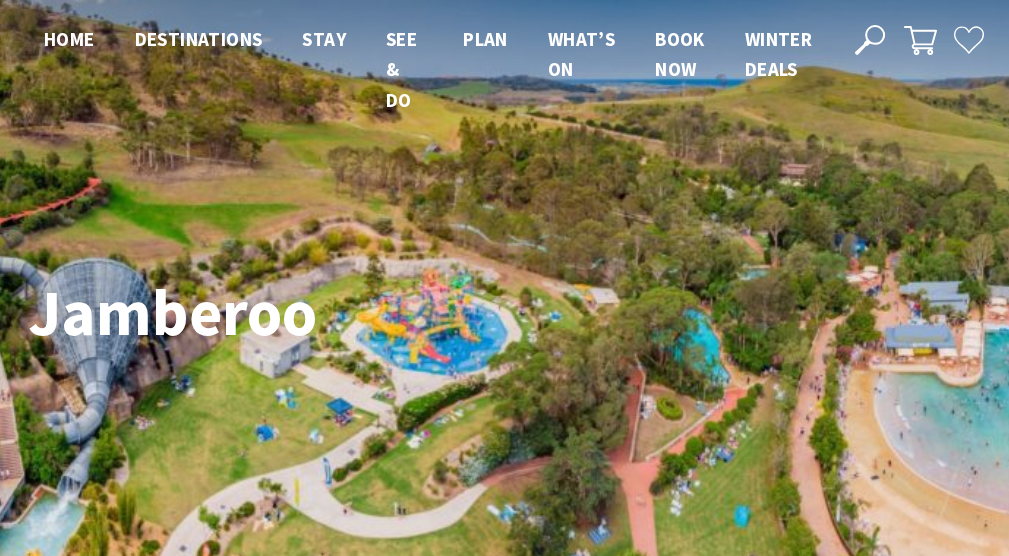 scroll, scrollTop: 0, scrollLeft: 0, axis: both 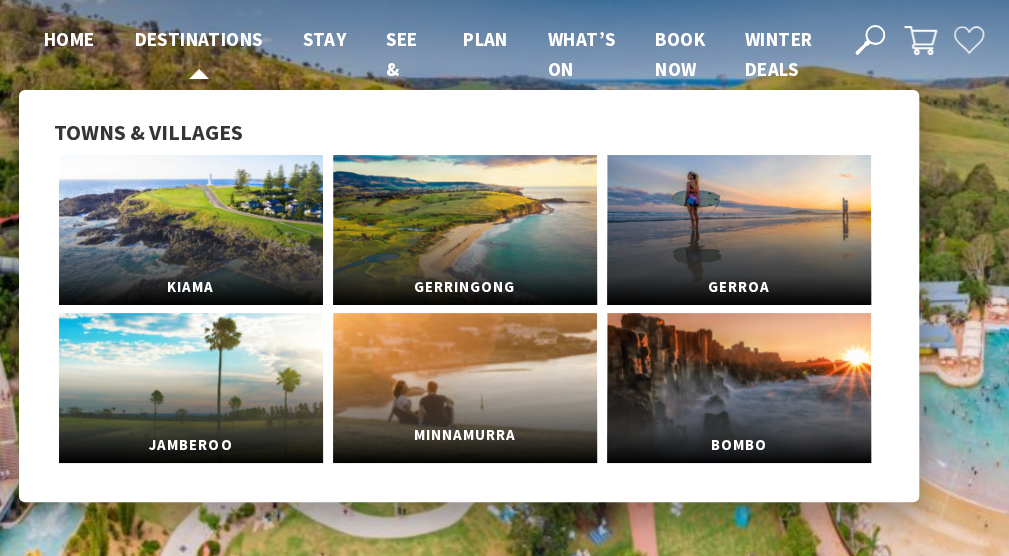 click on "Minnamurra" at bounding box center [465, 435] 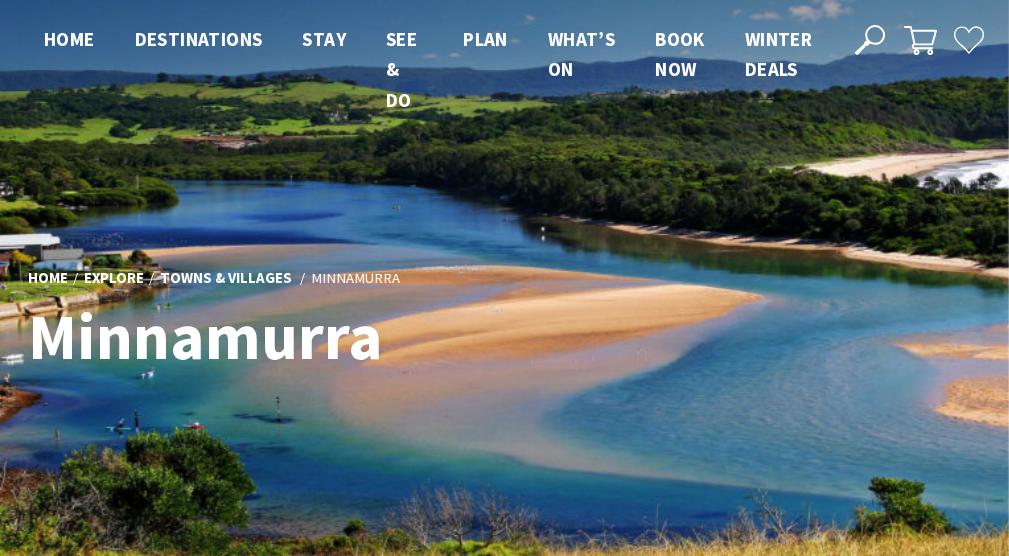scroll, scrollTop: 0, scrollLeft: 0, axis: both 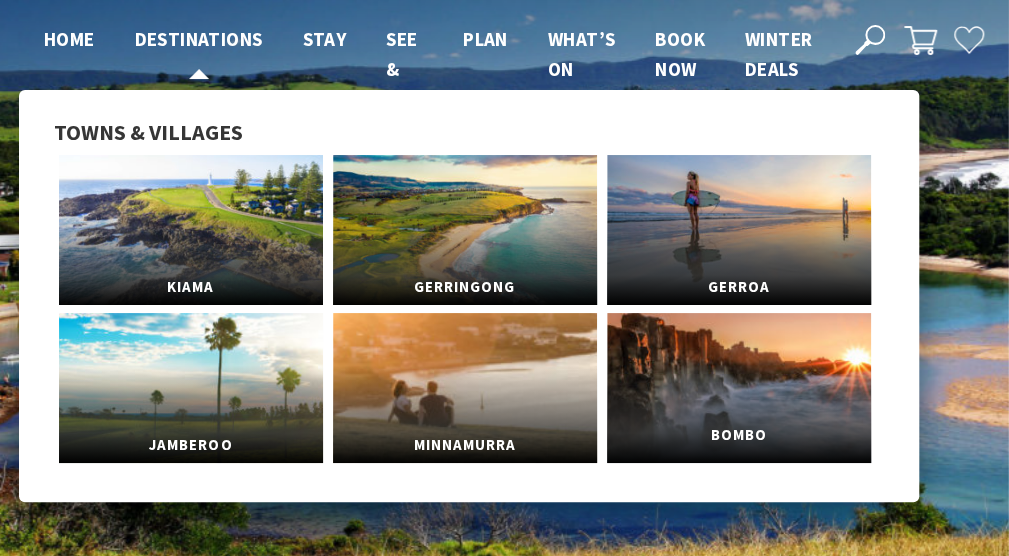 click on "Bombo" at bounding box center [739, 388] 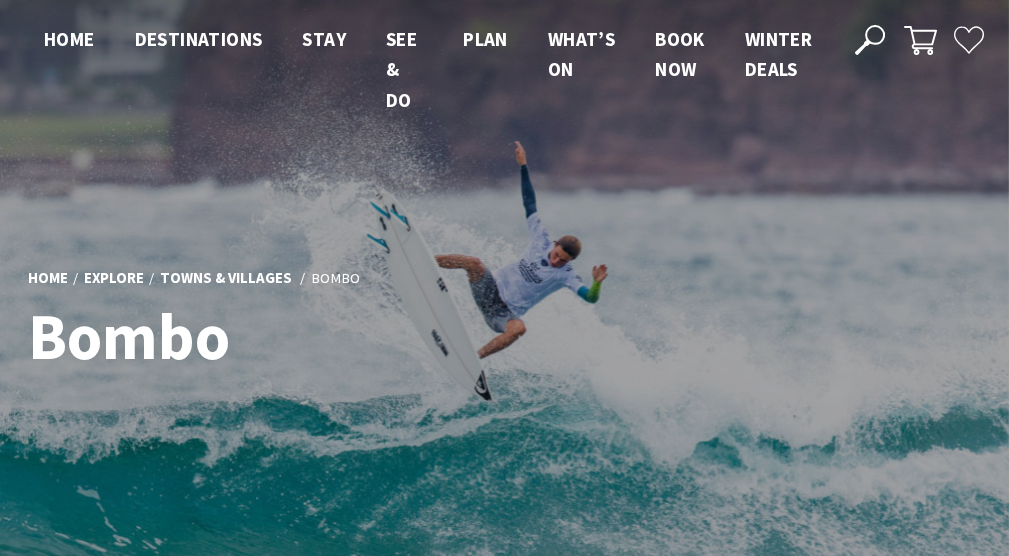scroll, scrollTop: 0, scrollLeft: 0, axis: both 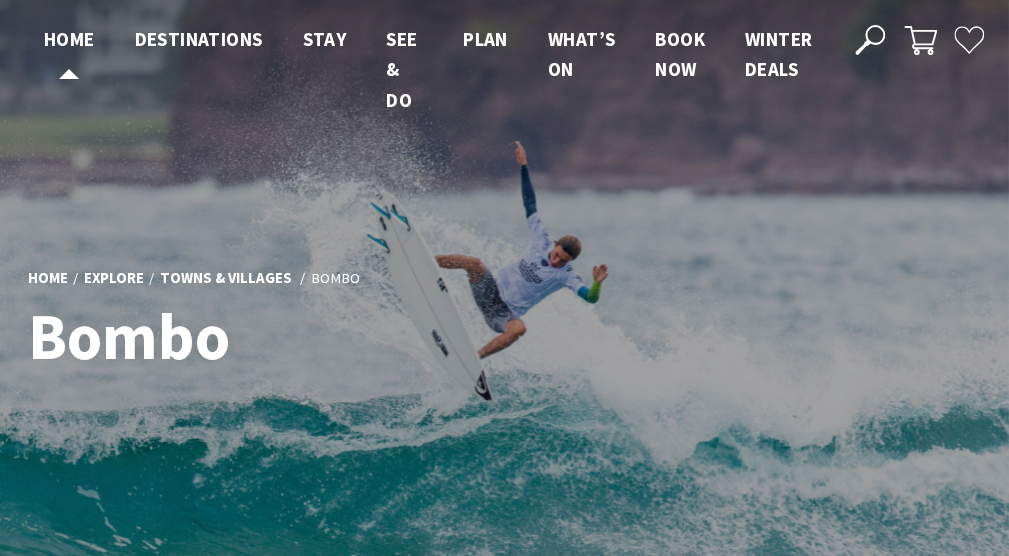 click on "Home" at bounding box center [69, 39] 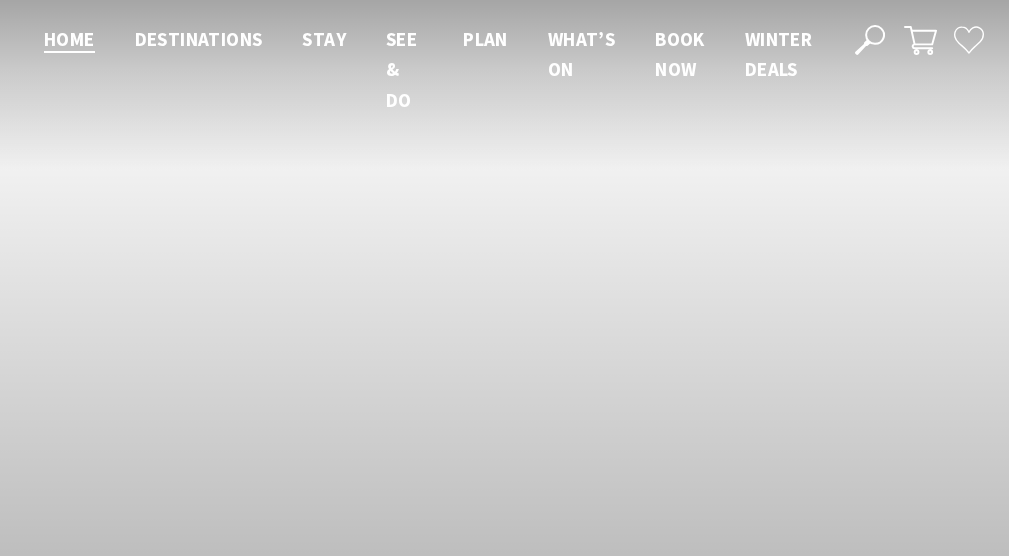 scroll, scrollTop: 0, scrollLeft: 0, axis: both 